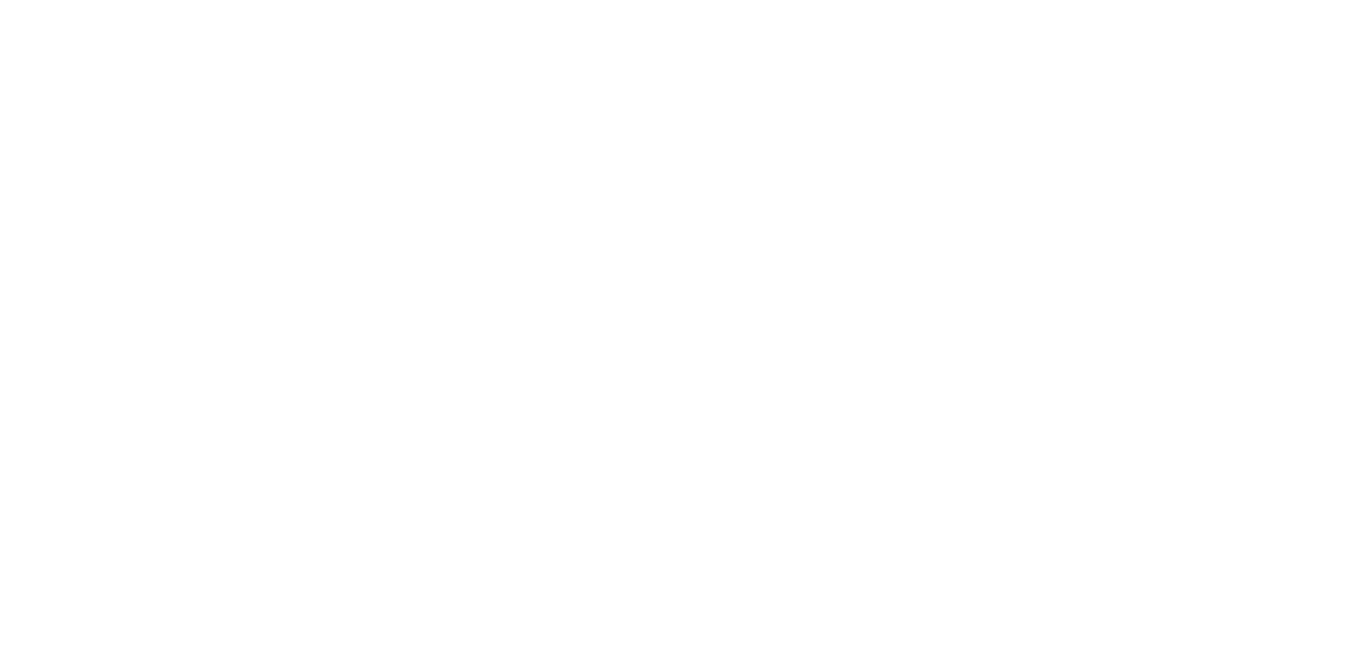scroll, scrollTop: 0, scrollLeft: 0, axis: both 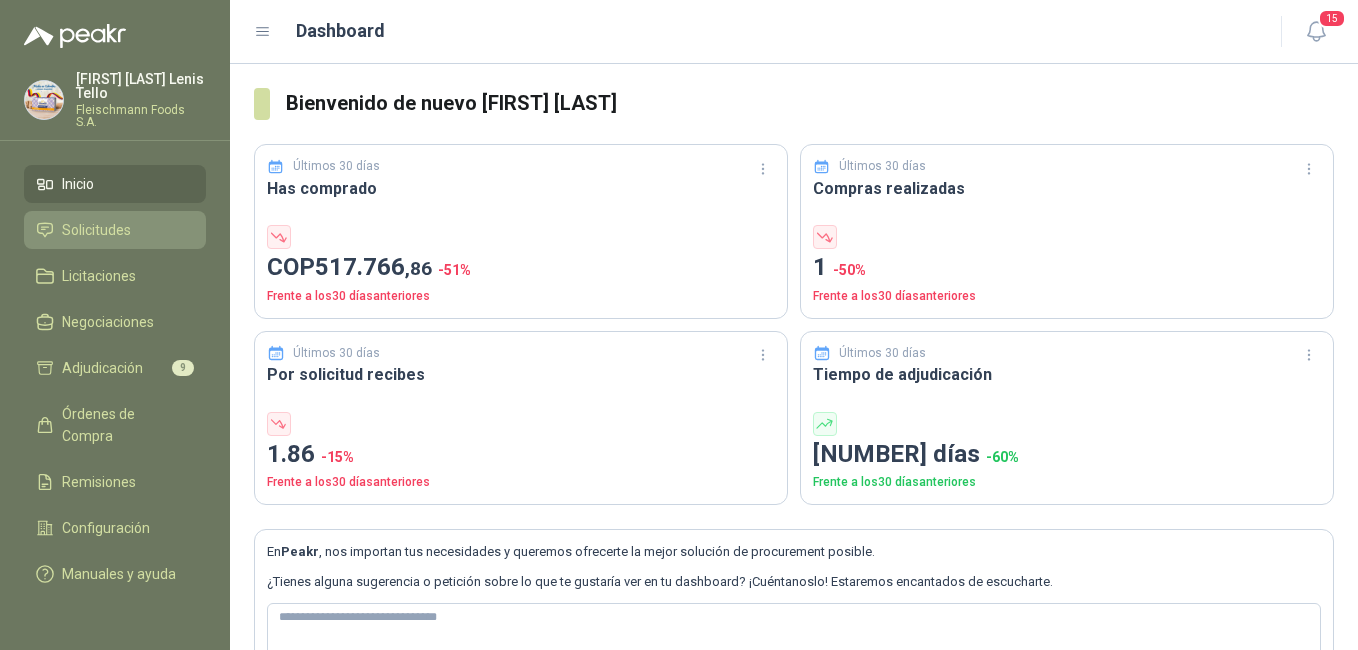 click on "Solicitudes" at bounding box center (96, 230) 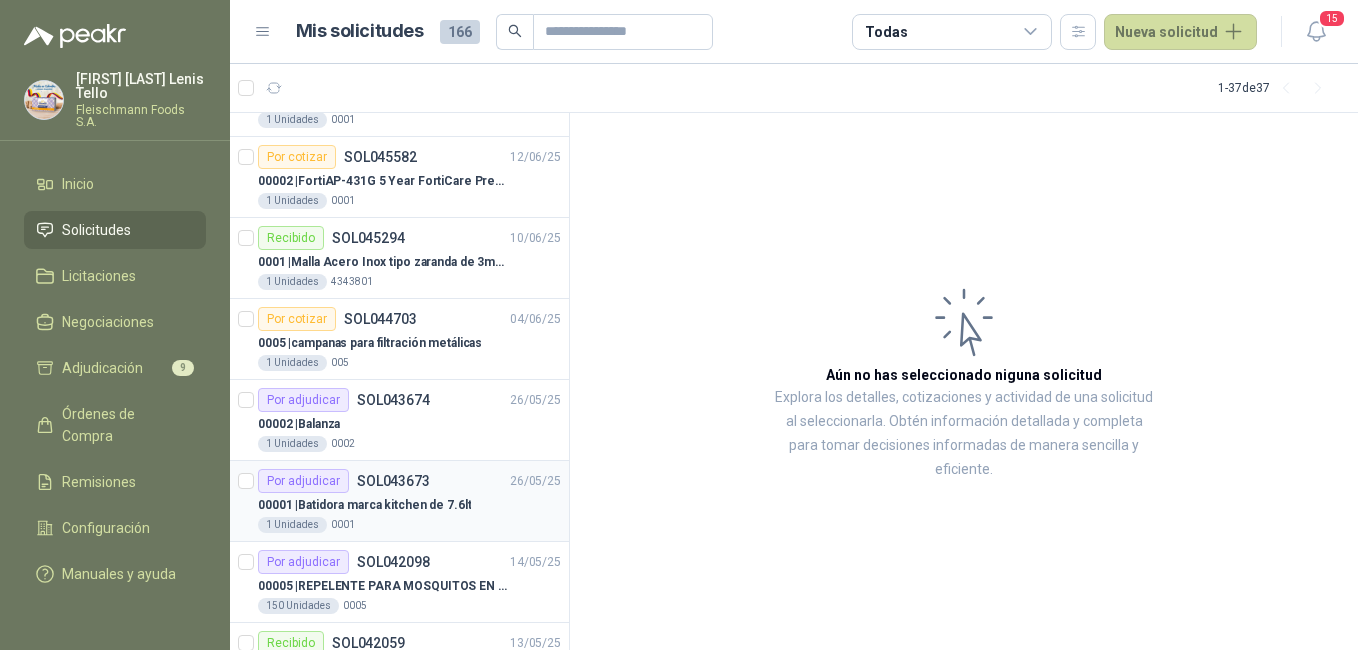 scroll, scrollTop: 400, scrollLeft: 0, axis: vertical 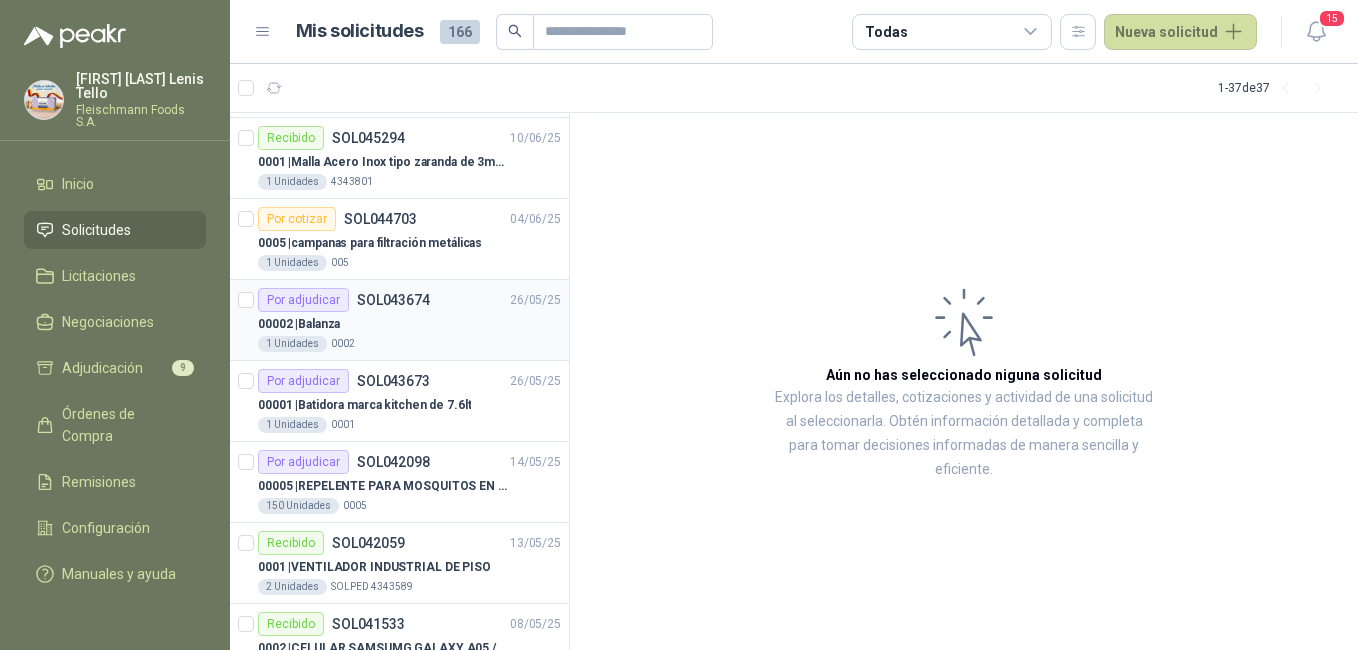 click on "00002 |  Balanza" at bounding box center (409, 324) 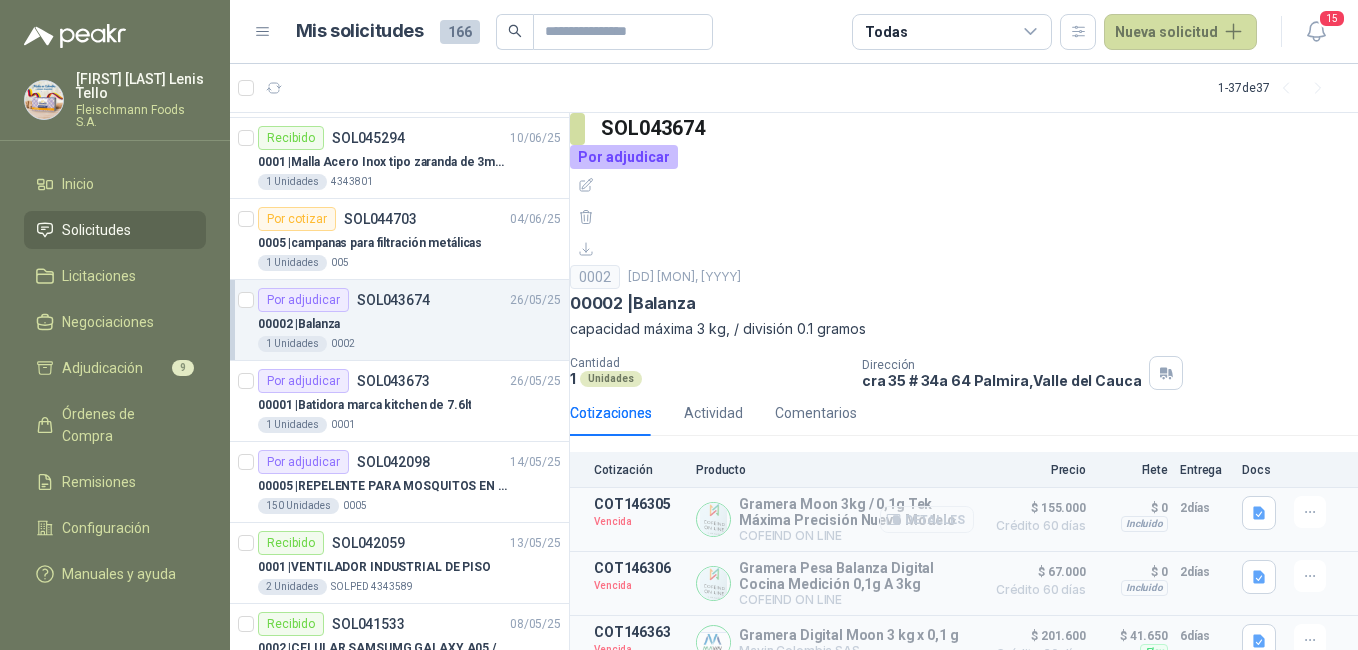 click on "Detalles" at bounding box center (927, 519) 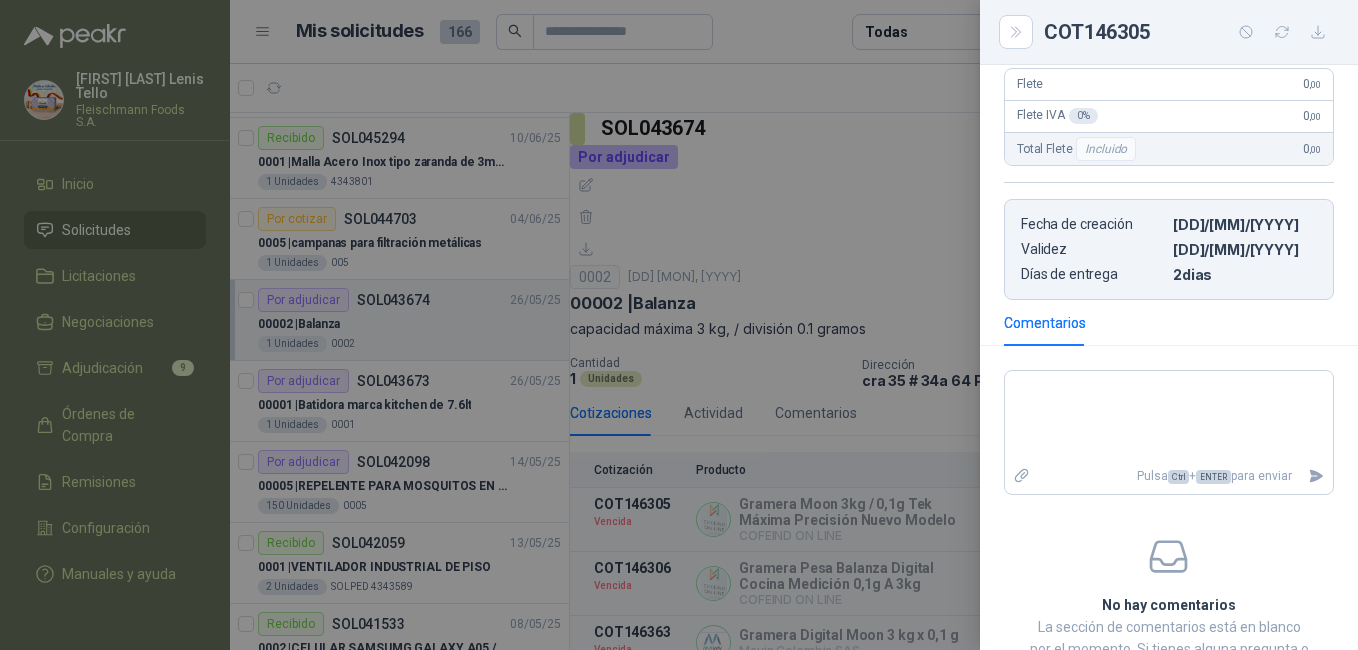 scroll, scrollTop: 400, scrollLeft: 0, axis: vertical 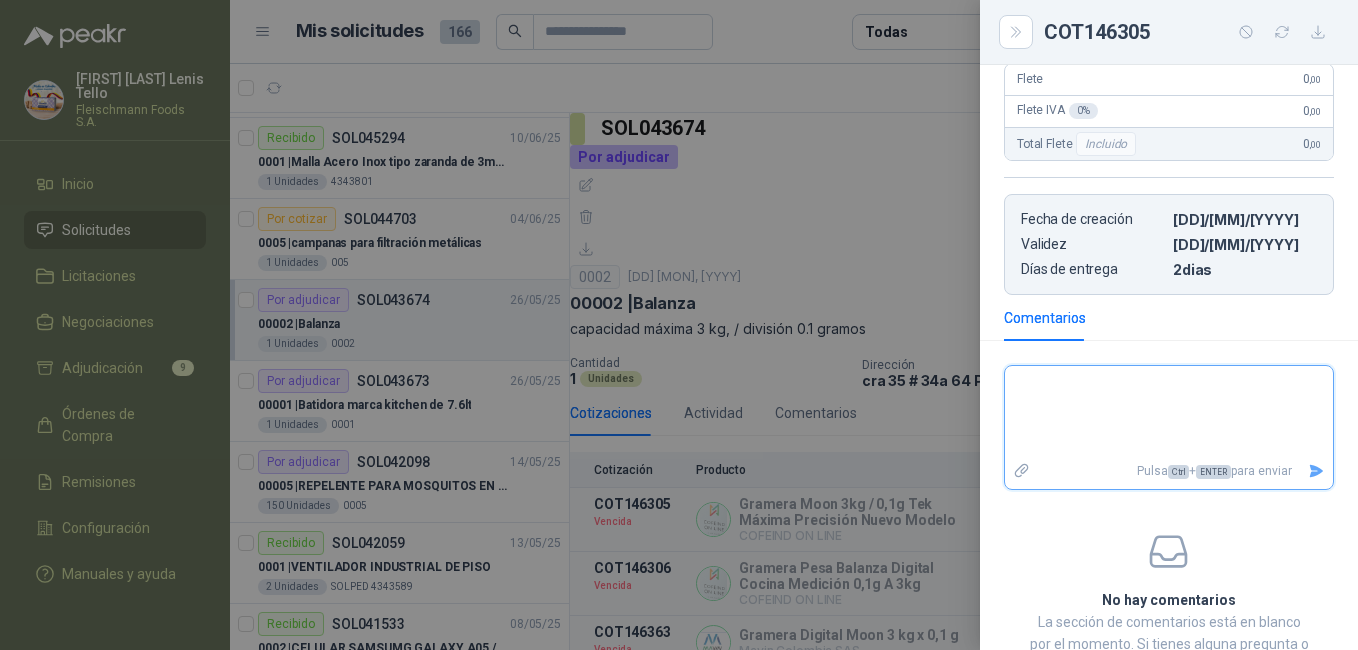 click at bounding box center (1169, 412) 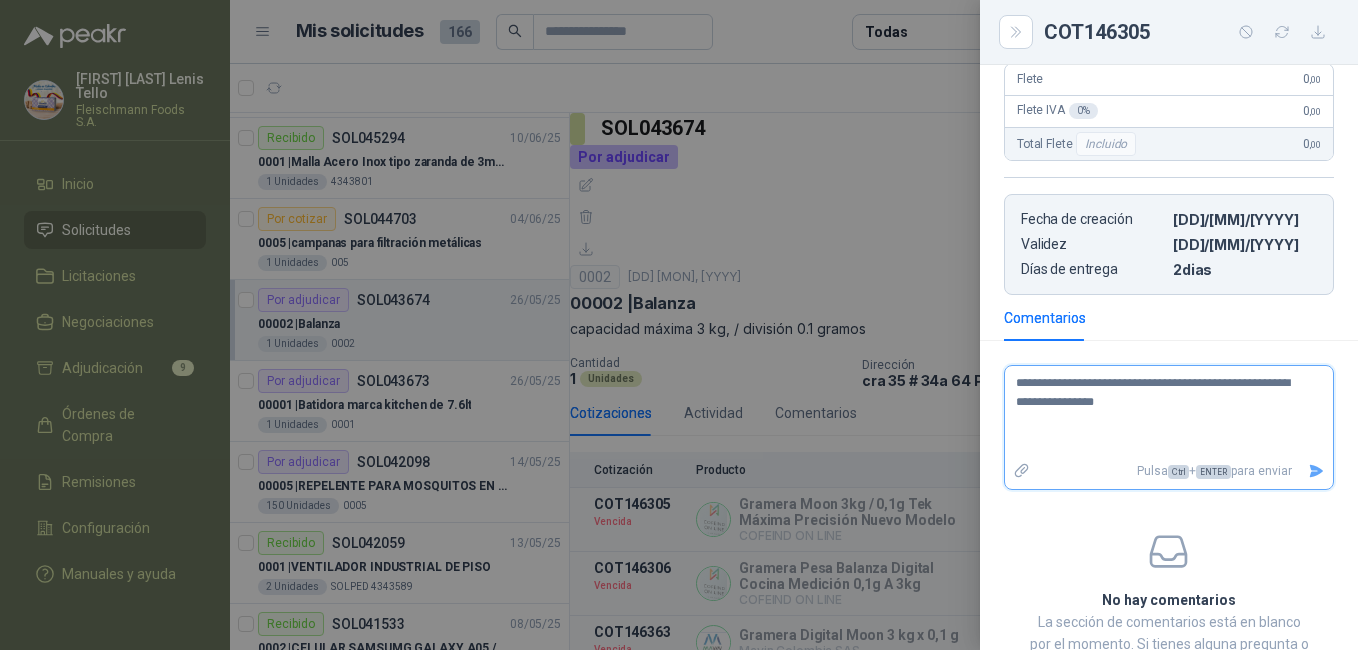 type on "**********" 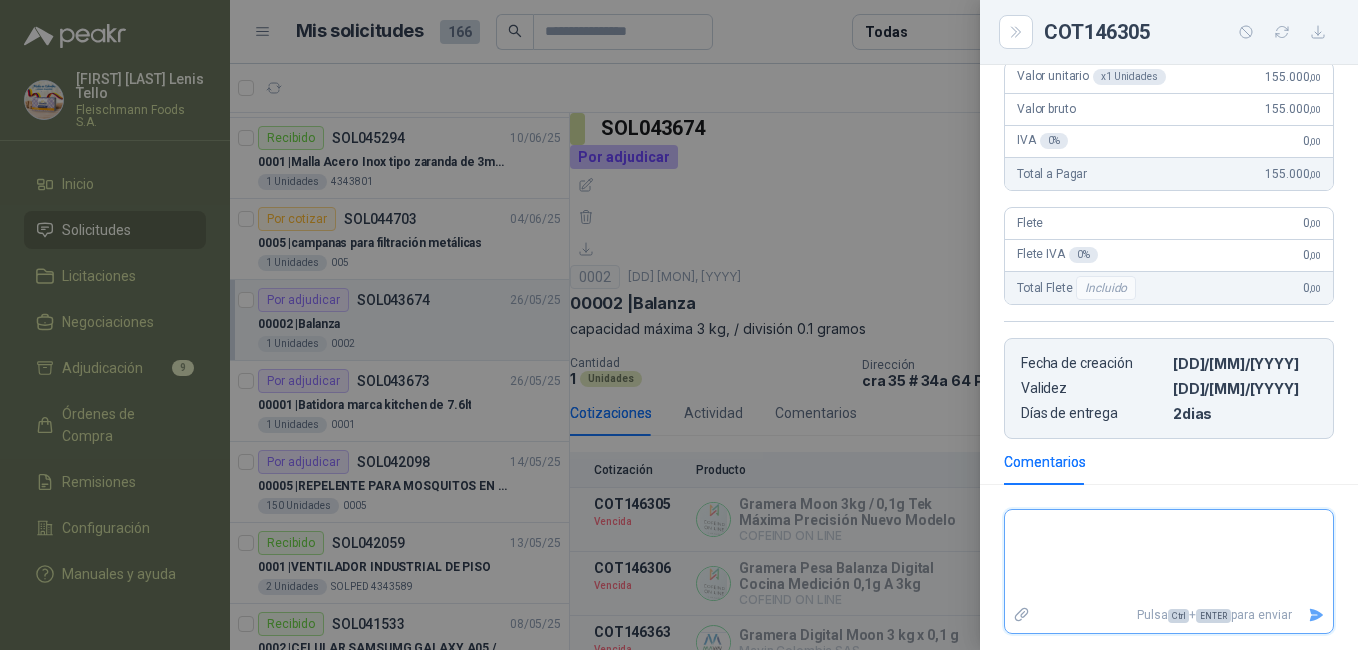scroll, scrollTop: 367, scrollLeft: 0, axis: vertical 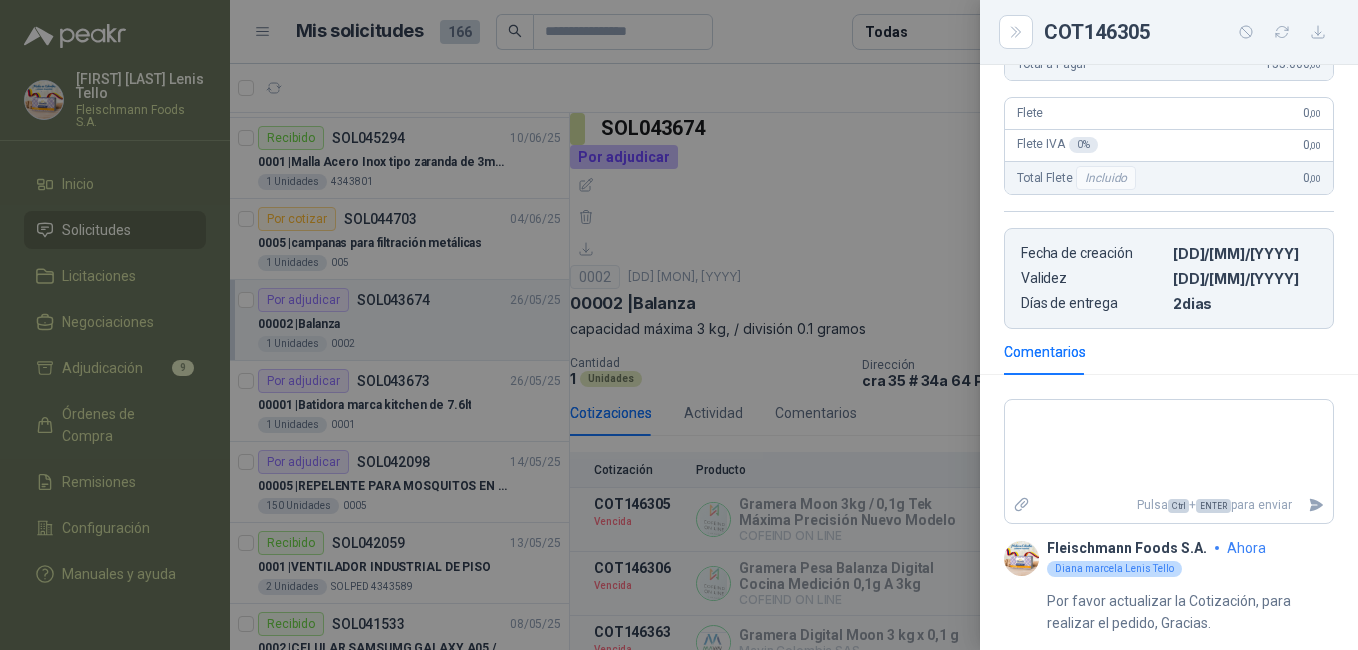 click at bounding box center (679, 325) 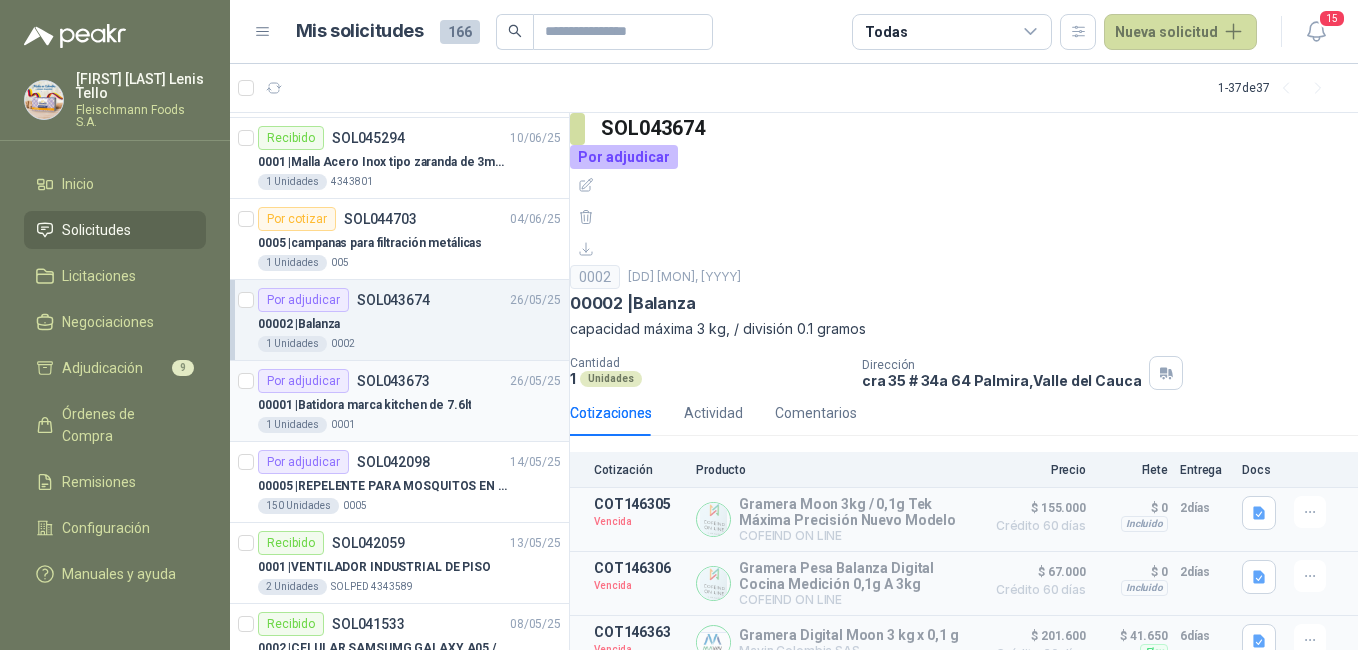 click on "00001 |  Batidora marca kitchen de 7.6lt" at bounding box center [364, 405] 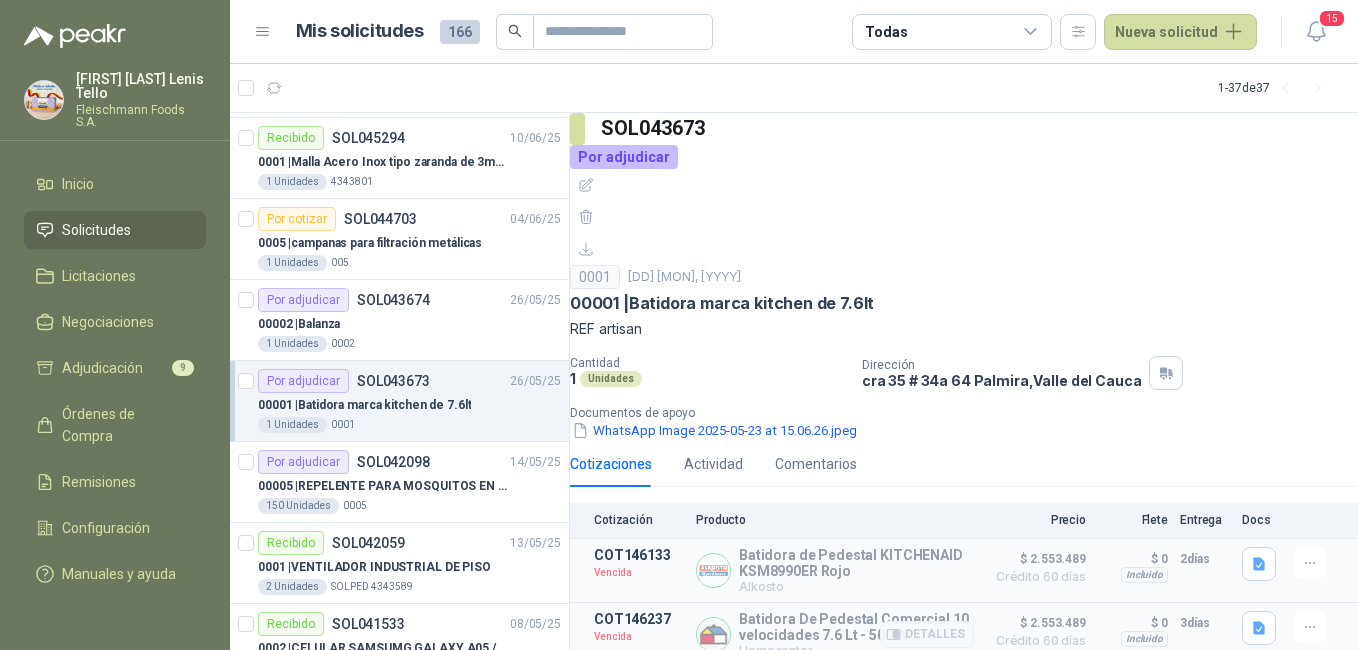 scroll, scrollTop: 24, scrollLeft: 0, axis: vertical 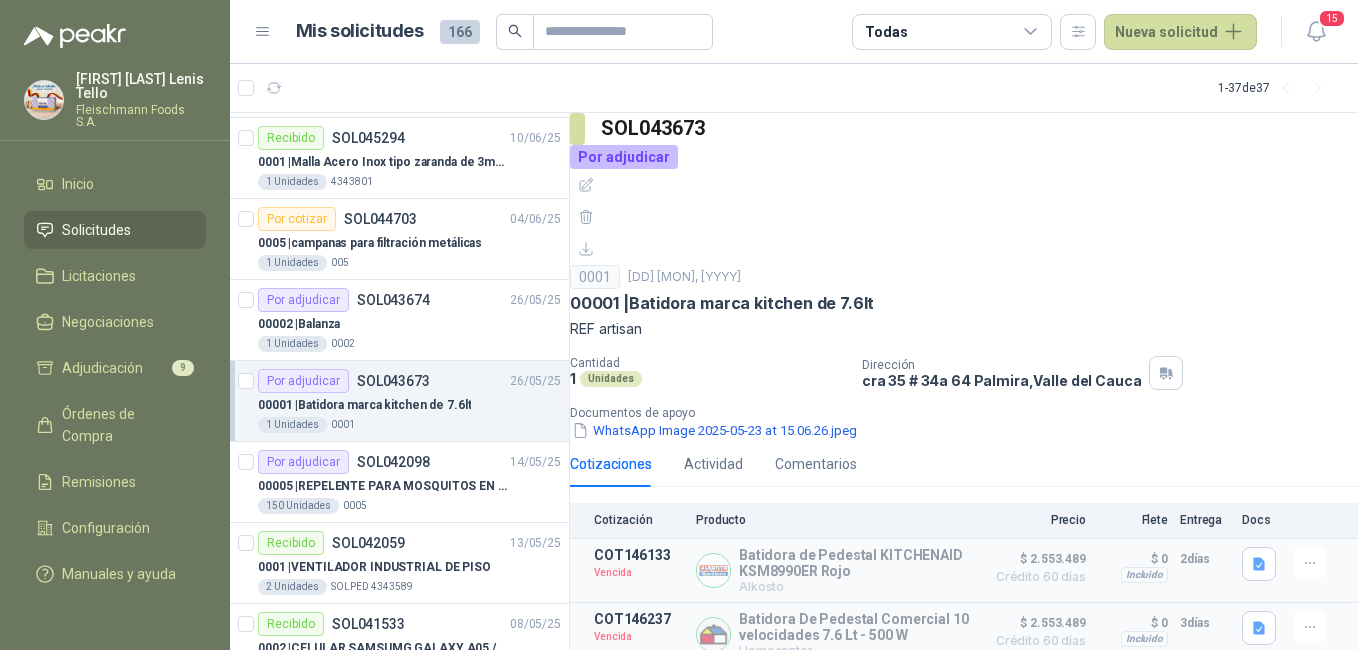 click on "Detalles" at bounding box center [0, 0] 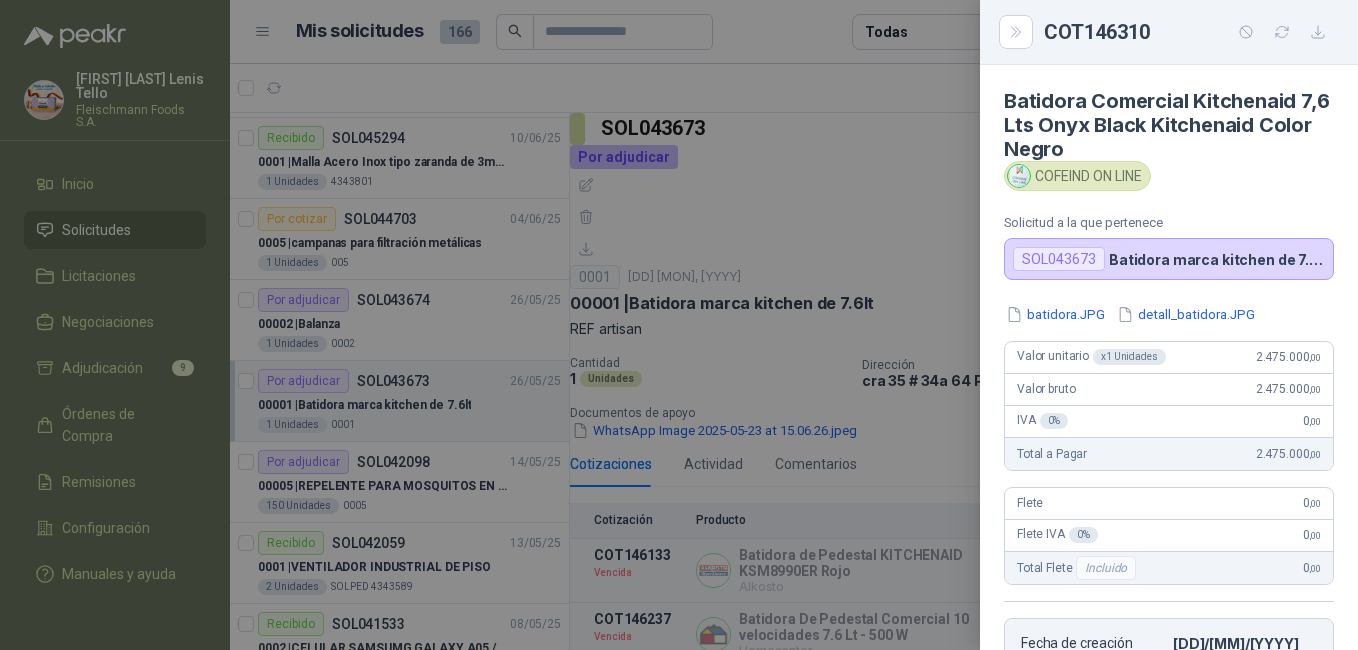 scroll, scrollTop: 529, scrollLeft: 0, axis: vertical 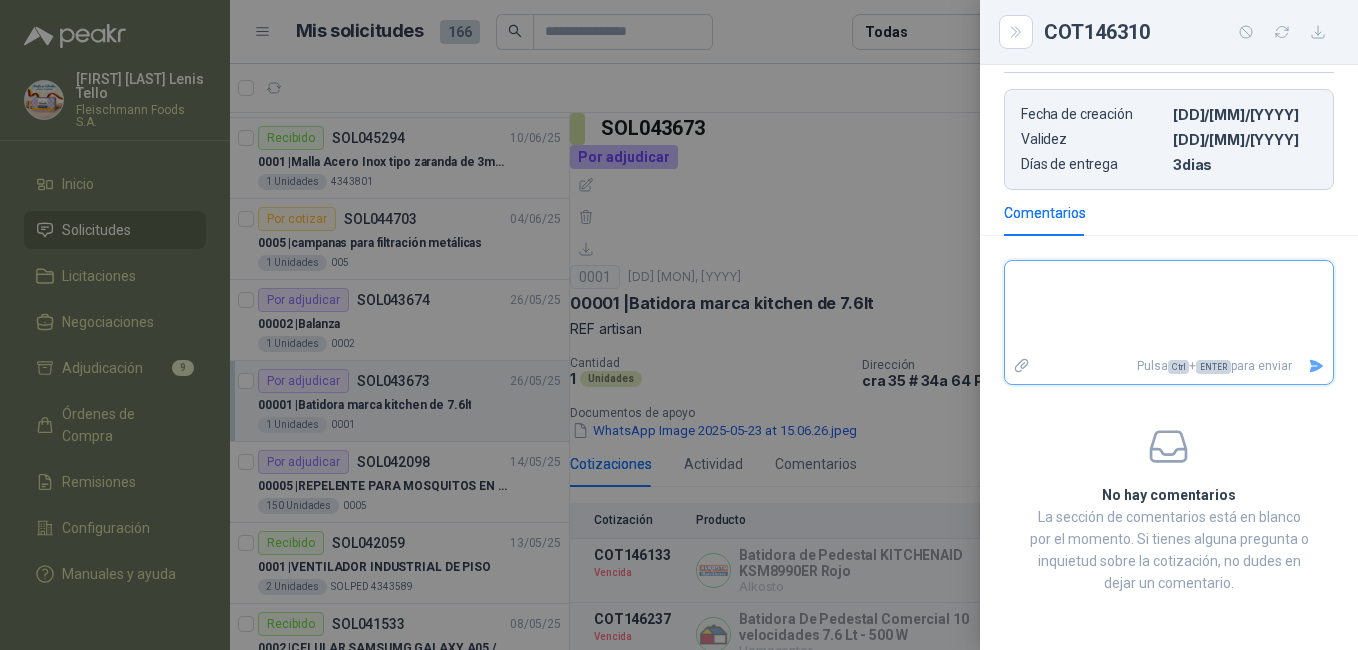 click at bounding box center [1169, 307] 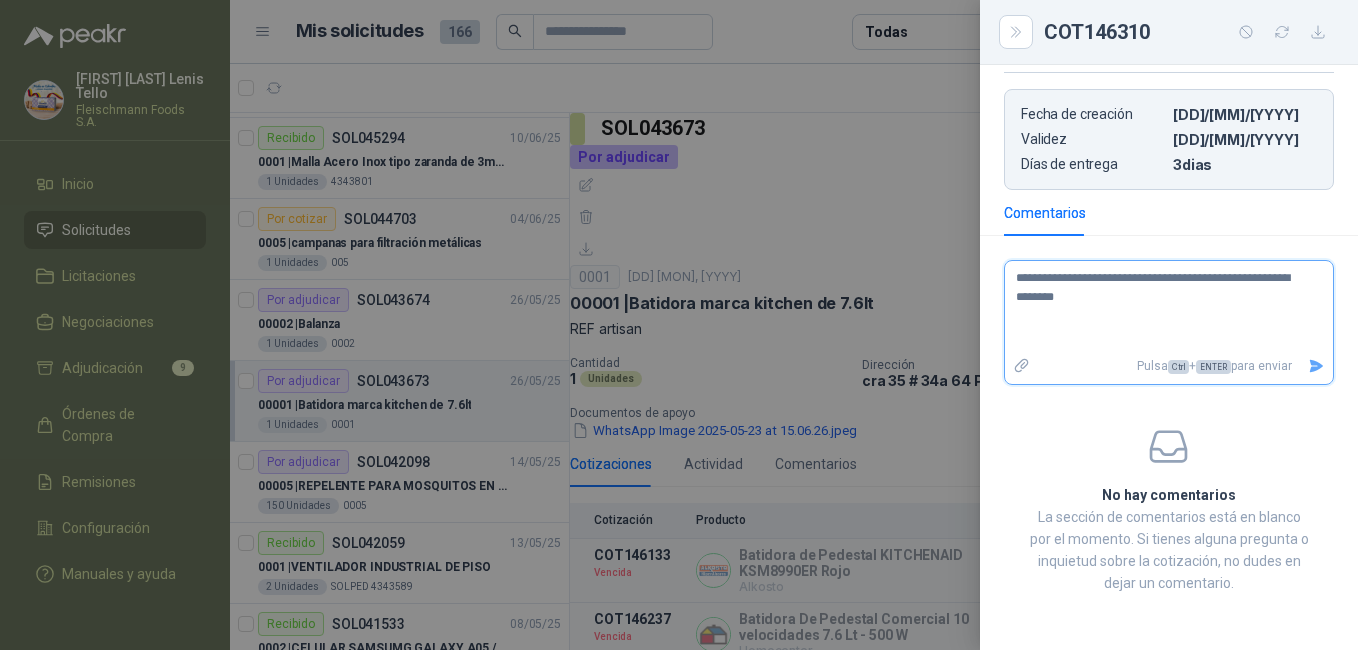 type on "**********" 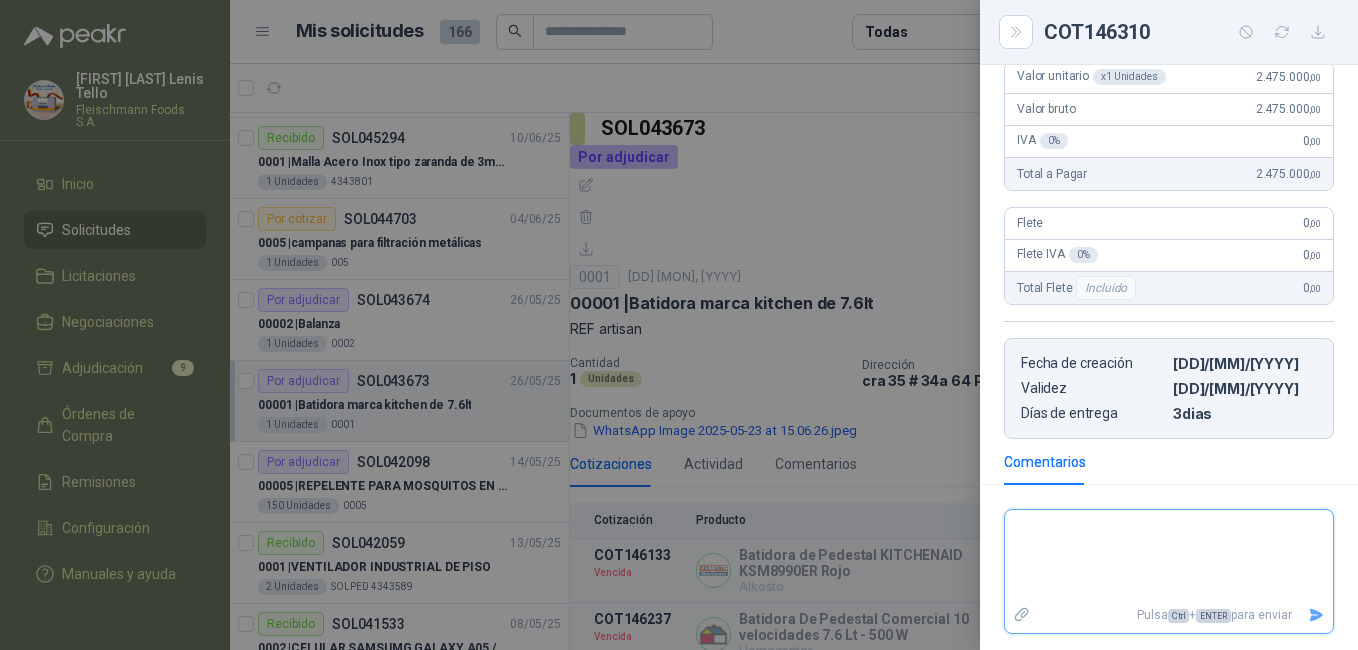 scroll, scrollTop: 391, scrollLeft: 0, axis: vertical 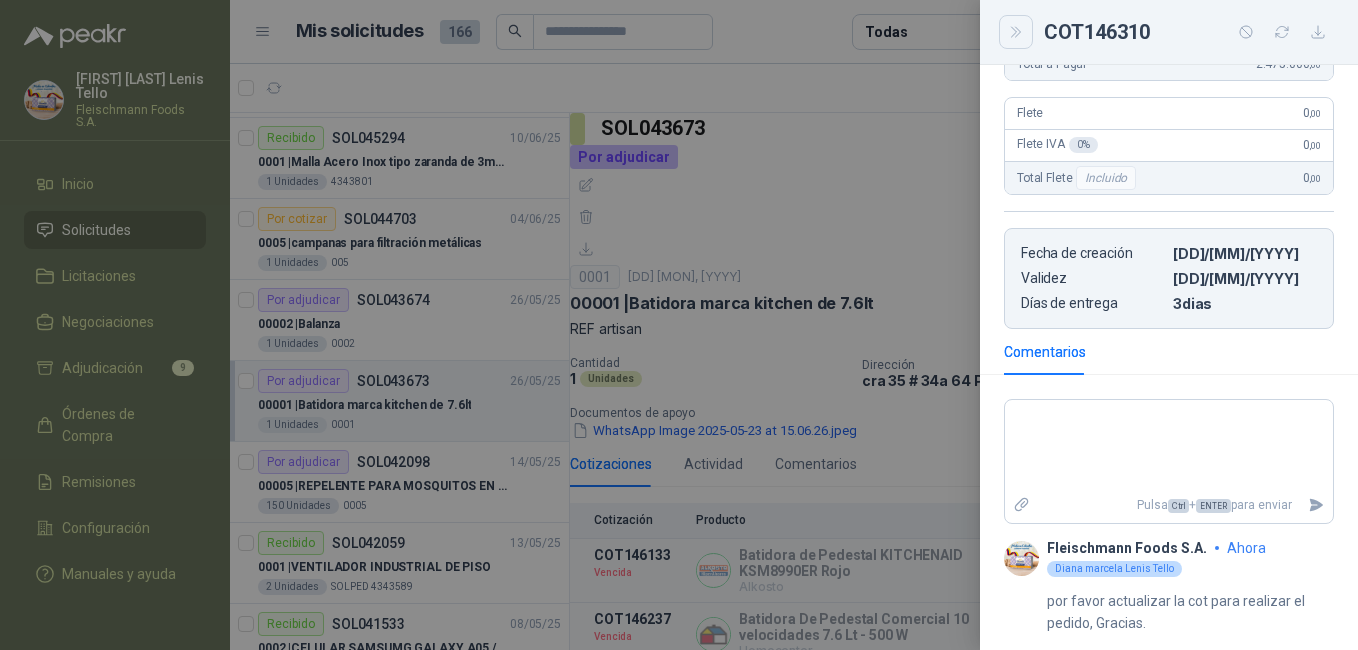 click at bounding box center [1016, 32] 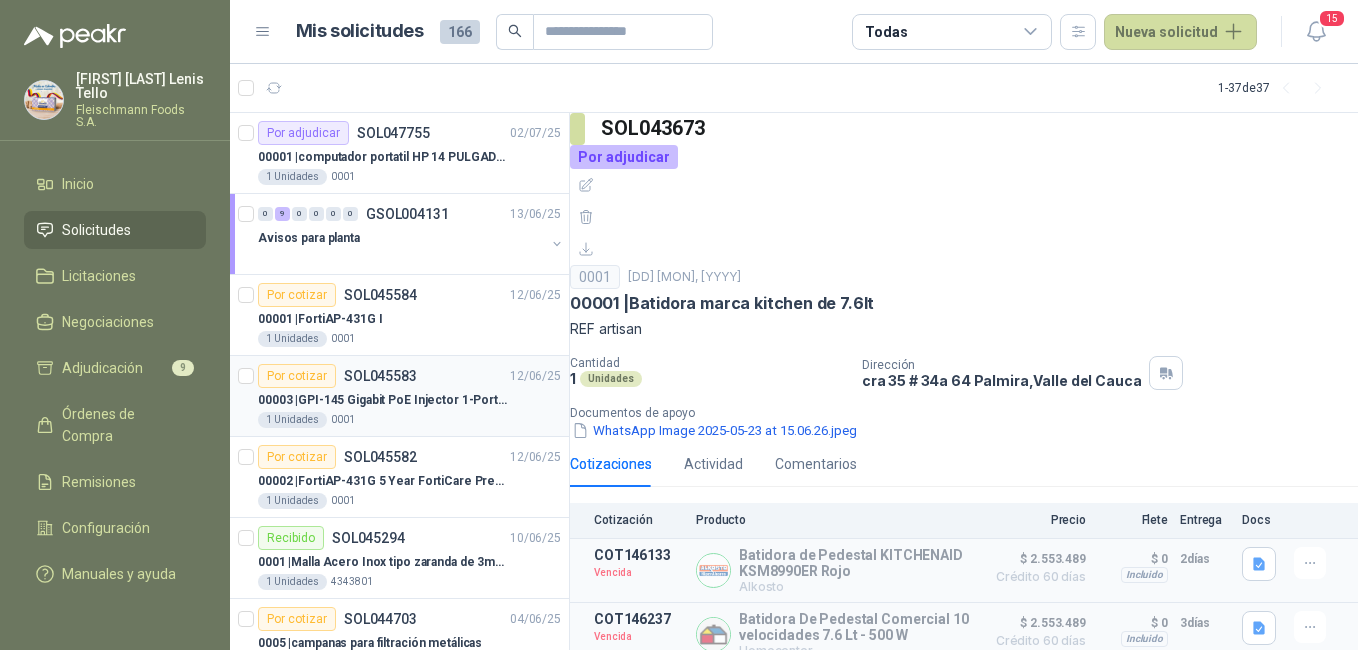 scroll, scrollTop: 100, scrollLeft: 0, axis: vertical 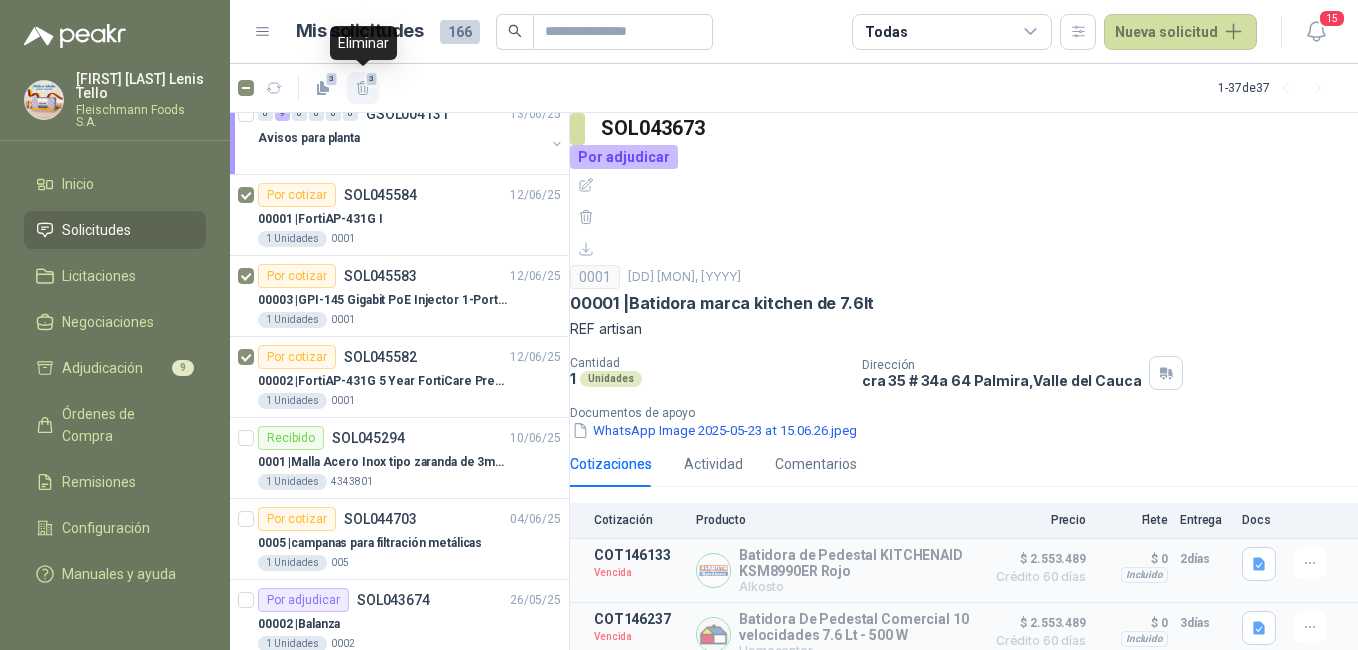 click on "3" at bounding box center (363, 88) 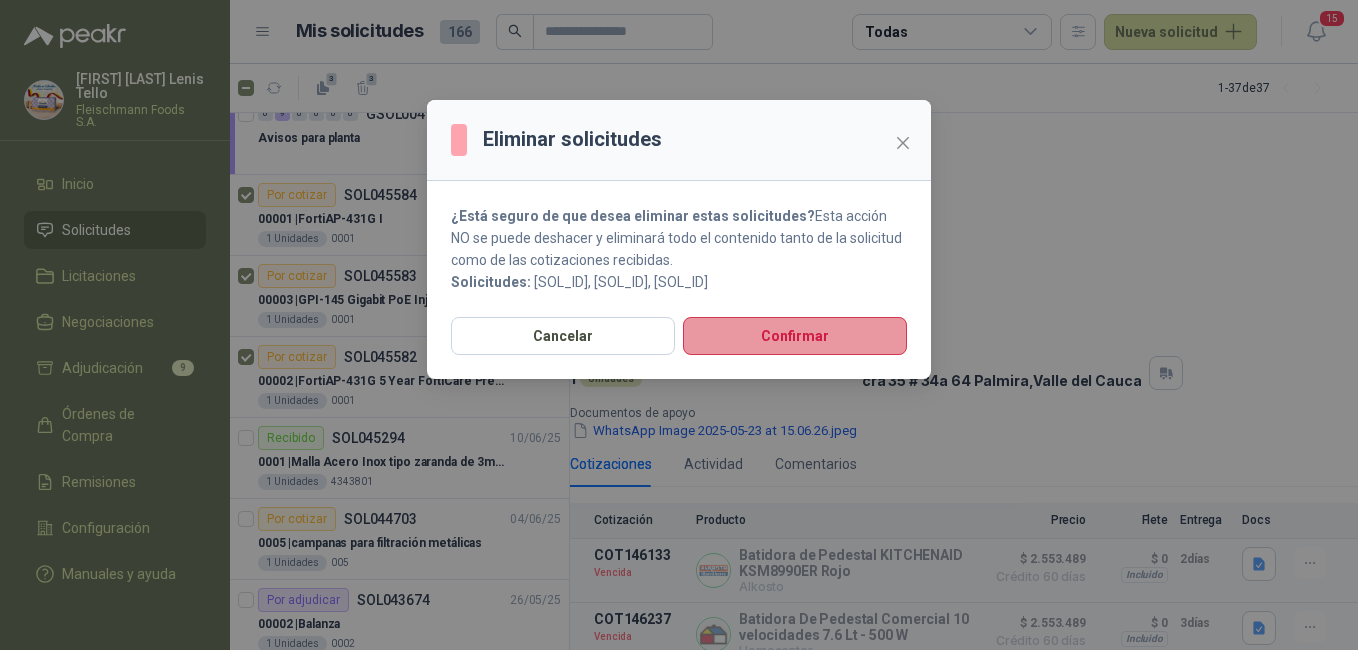 click on "Confirmar" at bounding box center [795, 336] 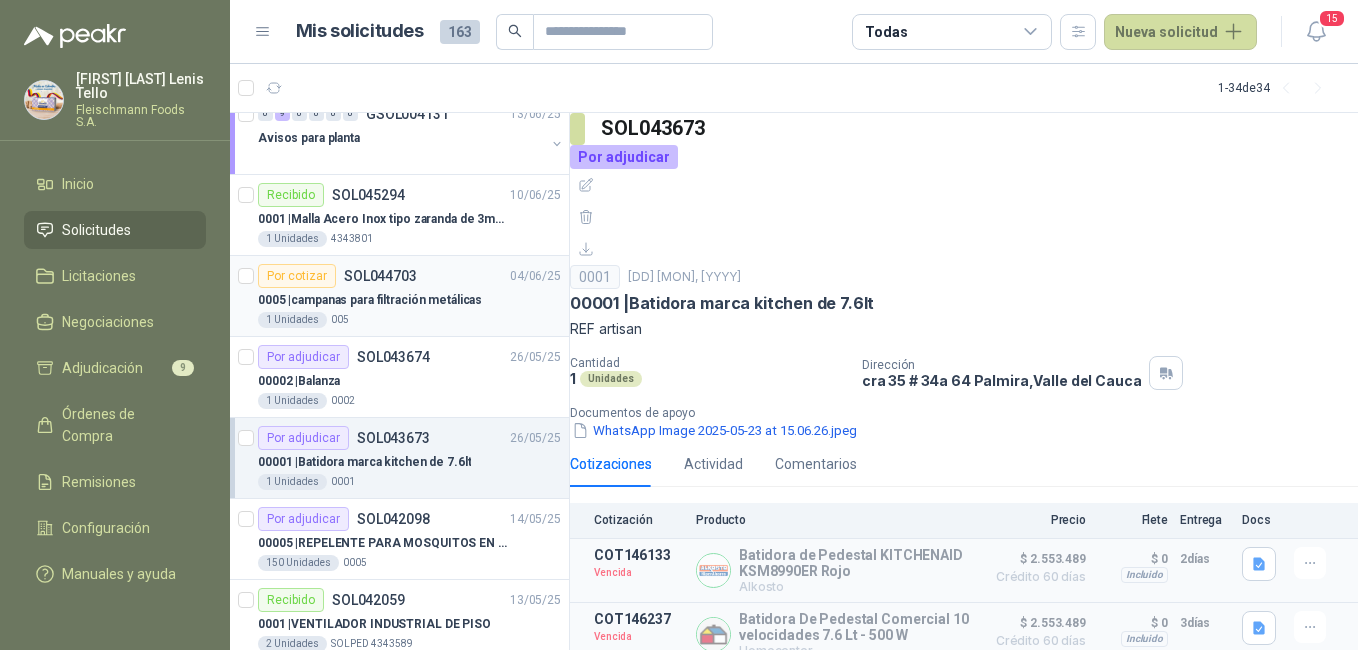 click on "Por cotizar SOL044703" at bounding box center (337, 276) 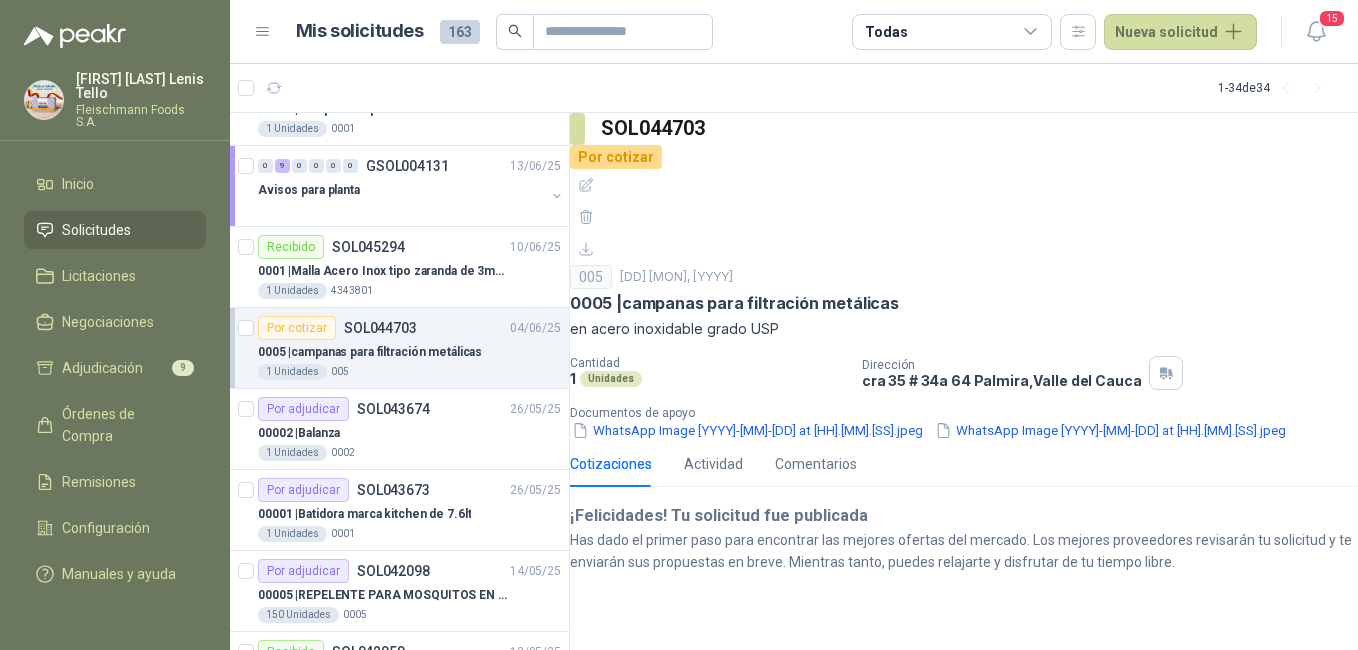 scroll, scrollTop: 0, scrollLeft: 0, axis: both 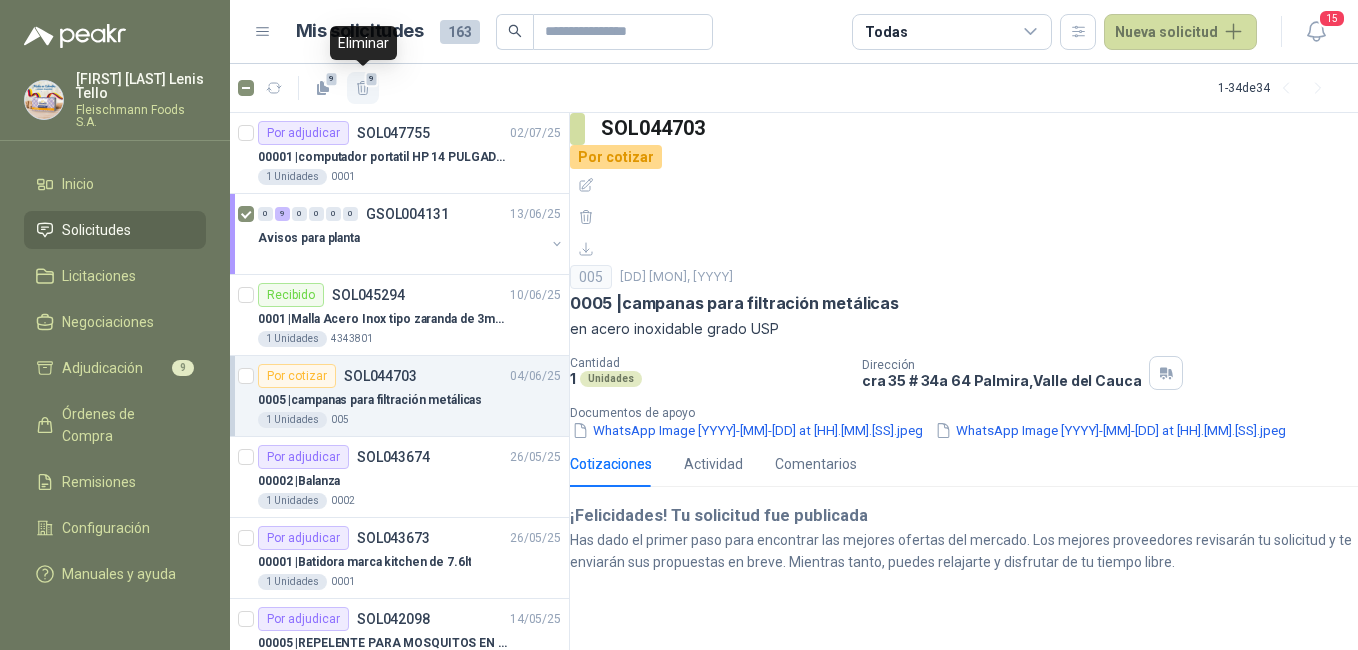 click at bounding box center (362, 88) 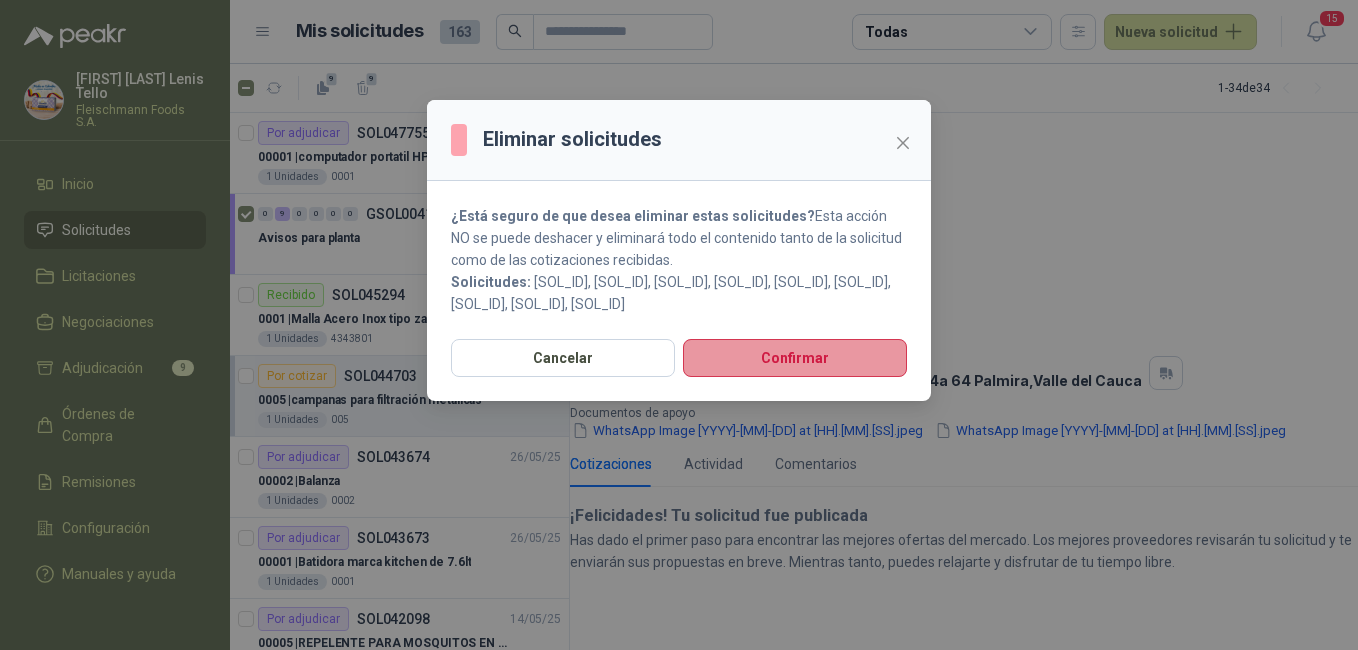 click on "Confirmar" at bounding box center [795, 358] 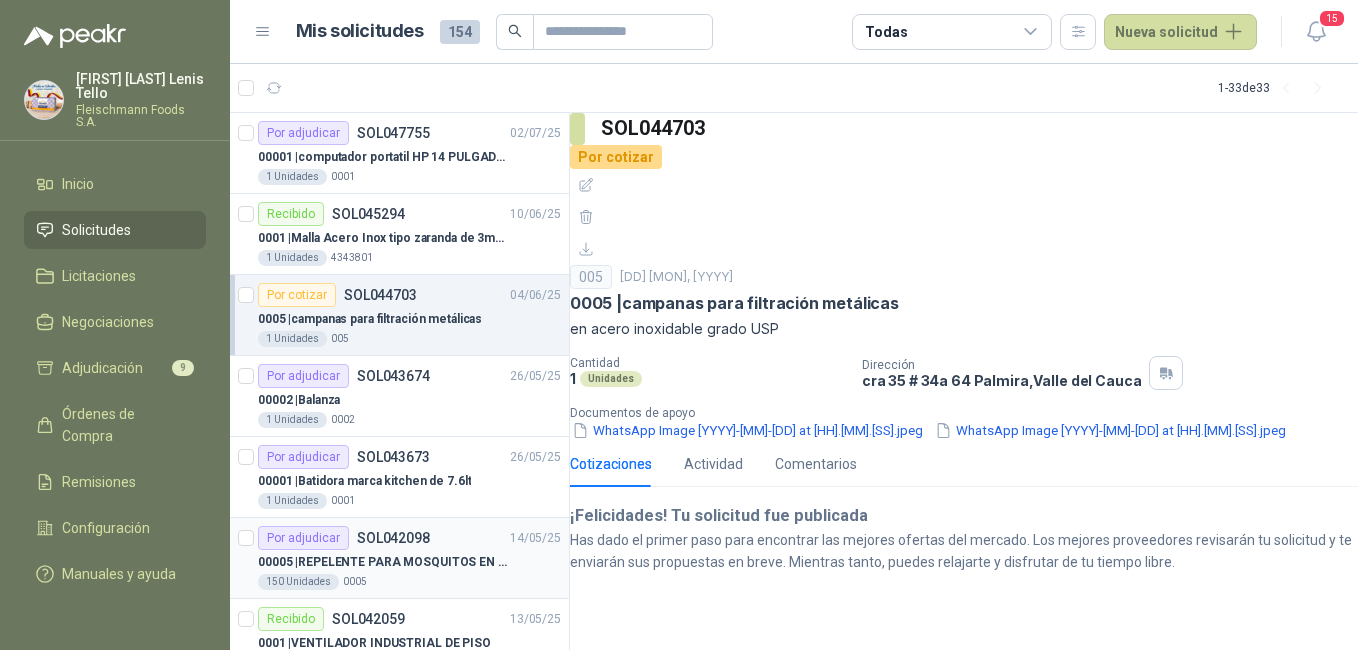 scroll, scrollTop: 100, scrollLeft: 0, axis: vertical 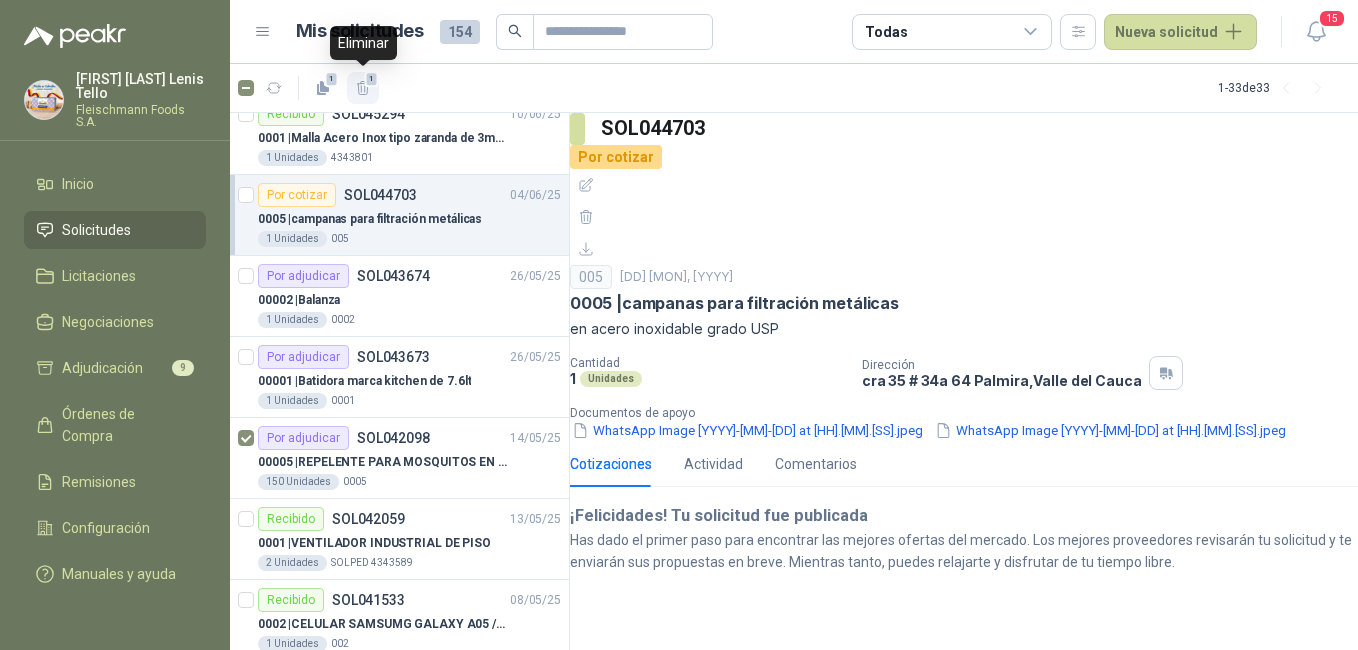 click at bounding box center (363, 88) 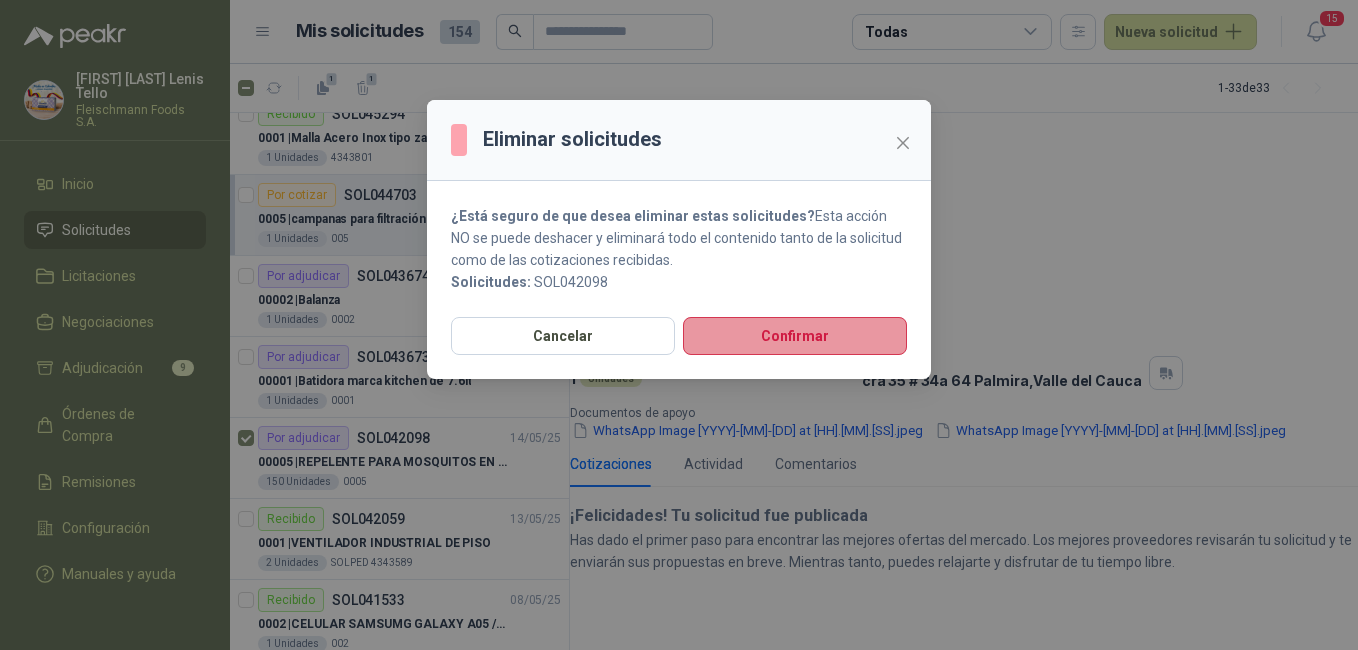 click on "Confirmar" at bounding box center [795, 336] 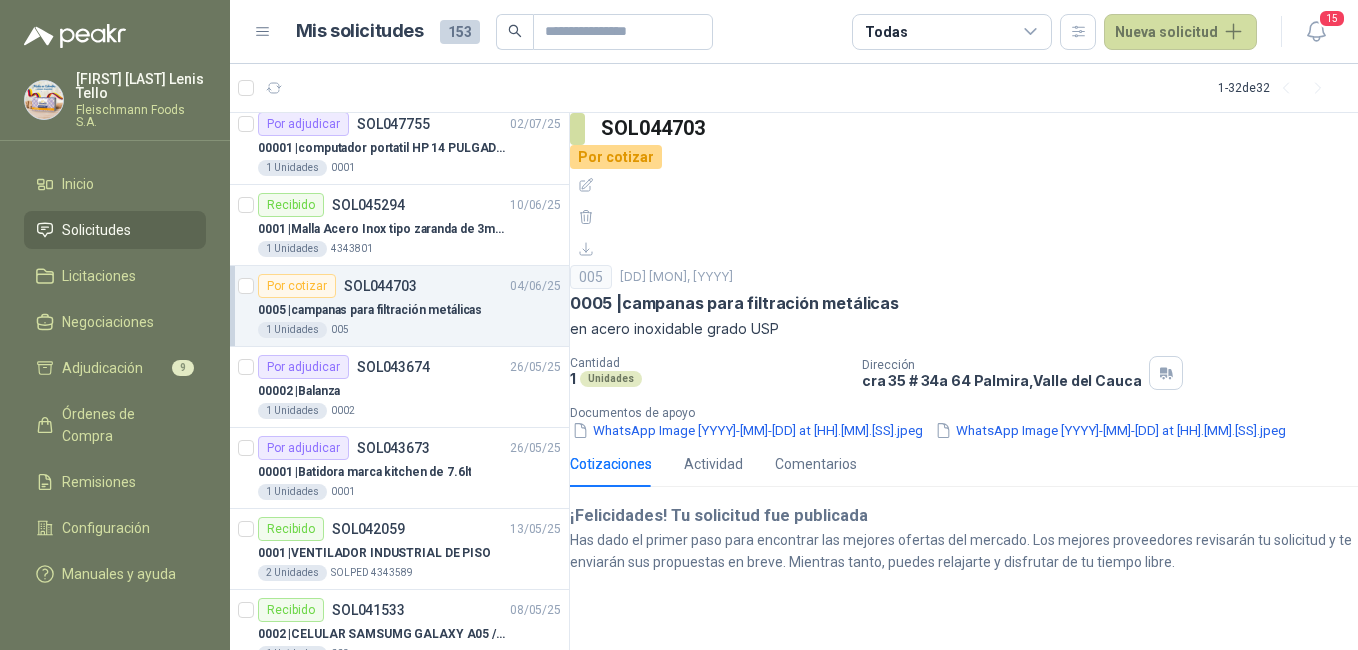 scroll, scrollTop: 0, scrollLeft: 0, axis: both 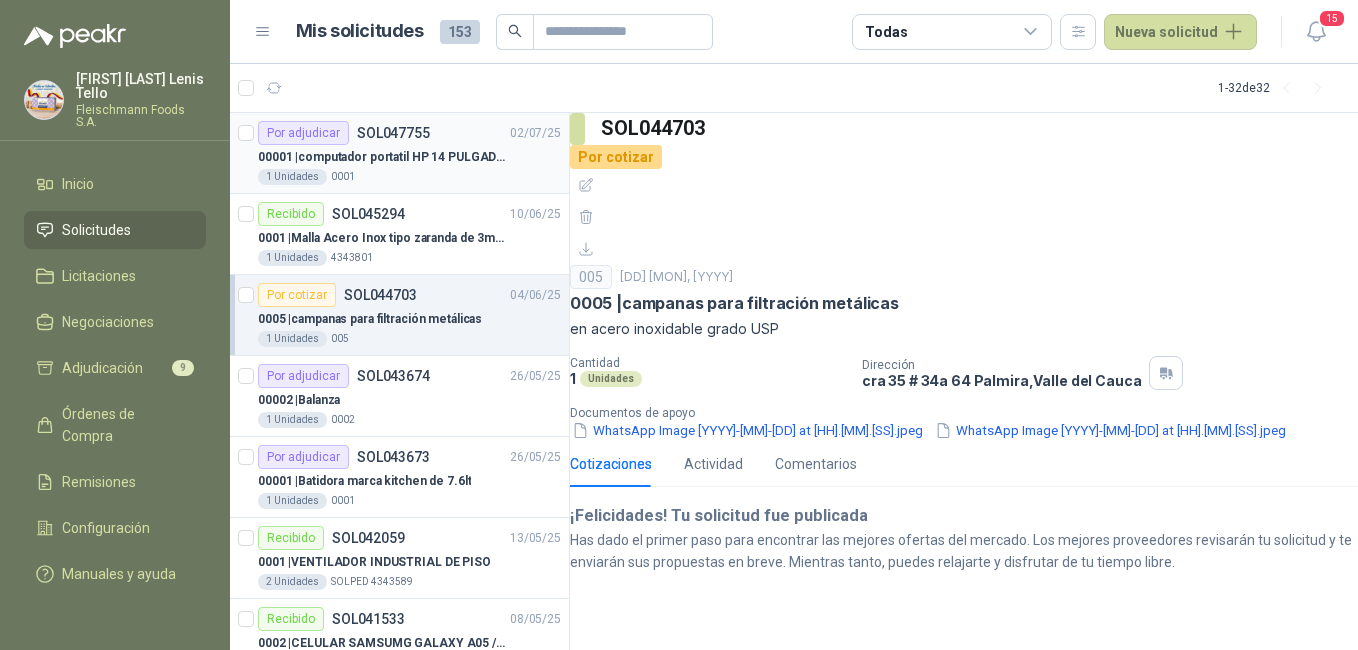 click on "[NUMBER] |  computador portatil HP 14 PULGADAS EP027la - intel core i3" at bounding box center (382, 157) 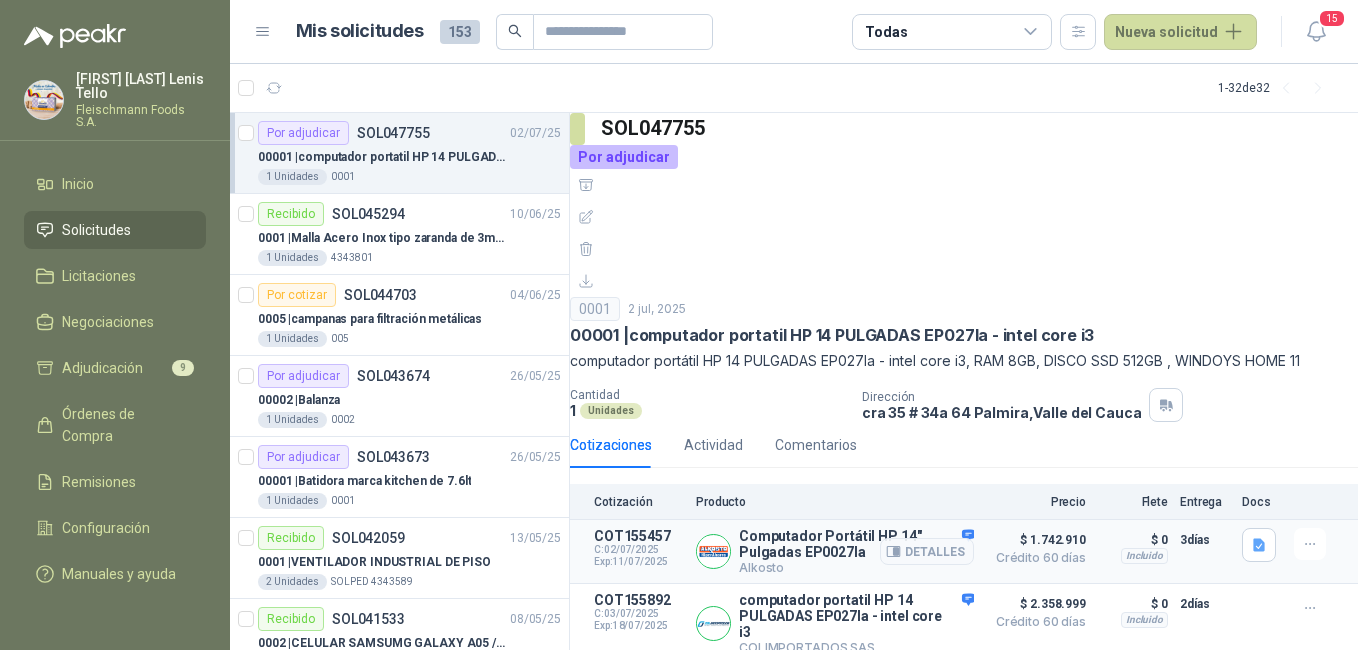 scroll, scrollTop: 95, scrollLeft: 0, axis: vertical 